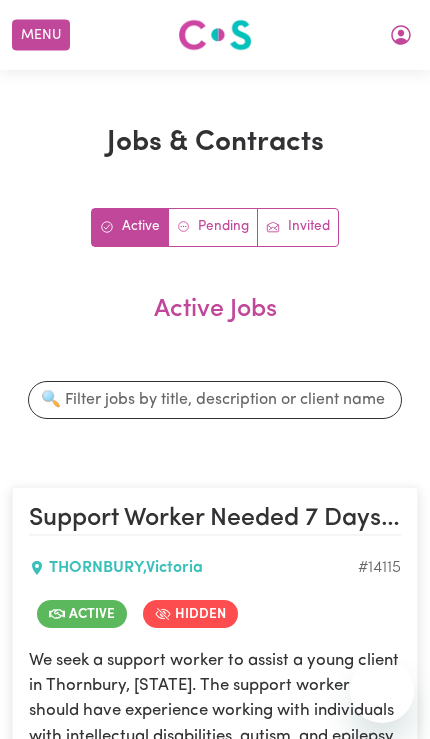 scroll, scrollTop: 0, scrollLeft: 0, axis: both 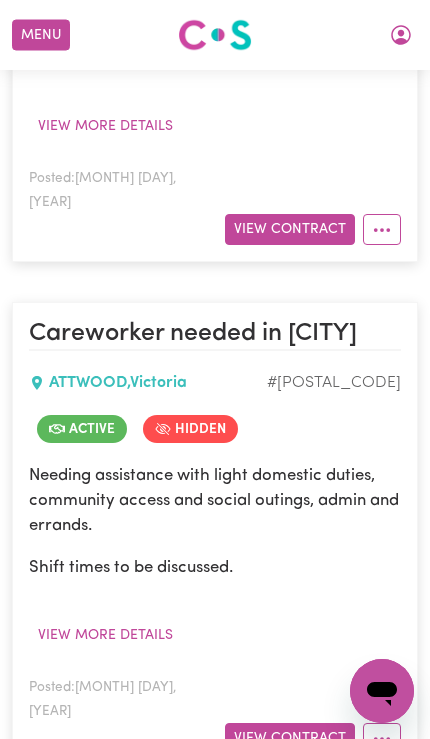 click 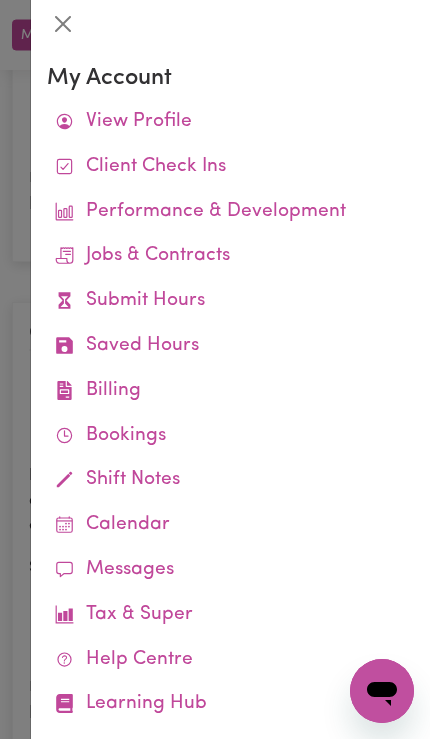 click on "Submit Hours" at bounding box center [230, 301] 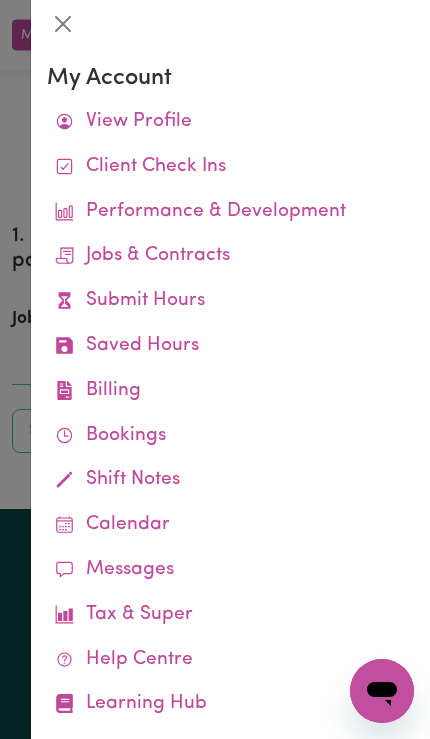 click at bounding box center (215, 369) 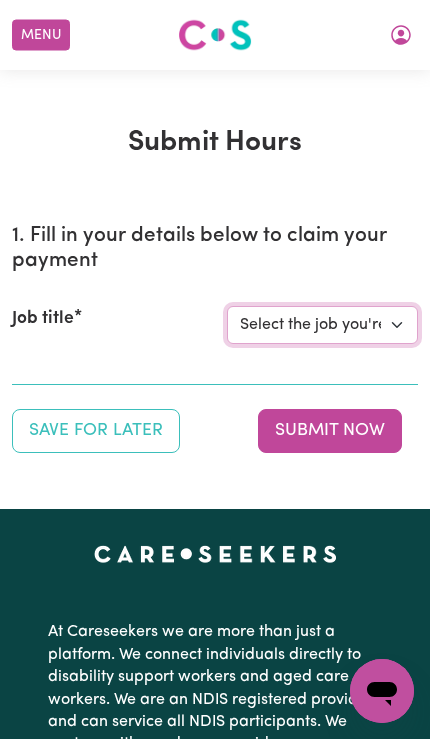 click on "Select the job you're submitting hours for... [FIRST] [LAST] Support Worker Needed 7 Days A Week In Thornbury, [STATE] [FIRST] [LAST] Careworker needed in [CITY]" at bounding box center [322, 325] 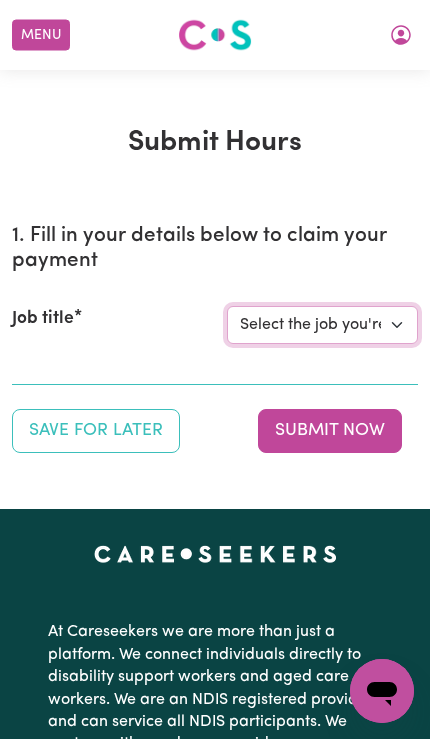 select on "14115" 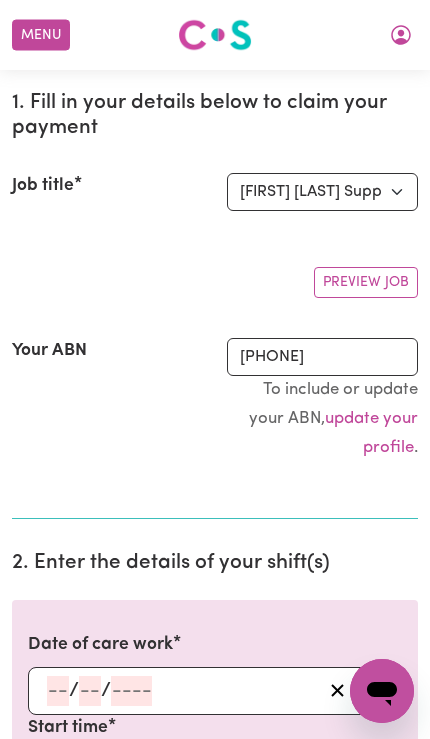 scroll, scrollTop: 191, scrollLeft: 0, axis: vertical 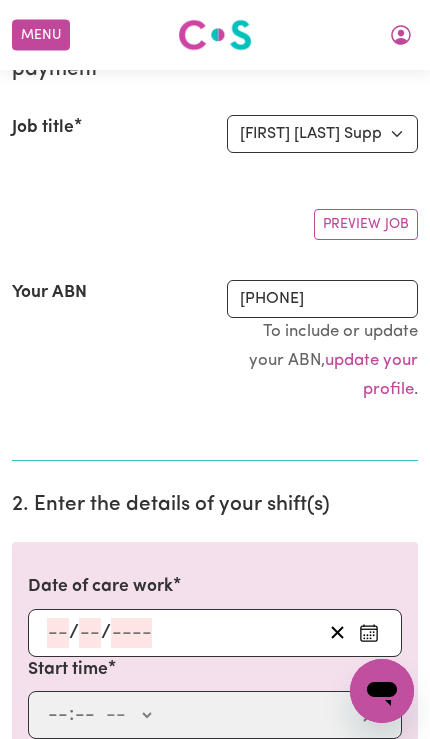 click at bounding box center (369, 633) 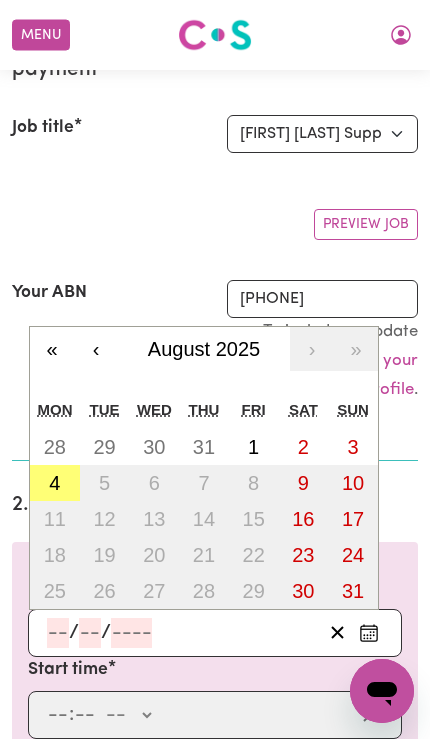 click on "4" at bounding box center (55, 483) 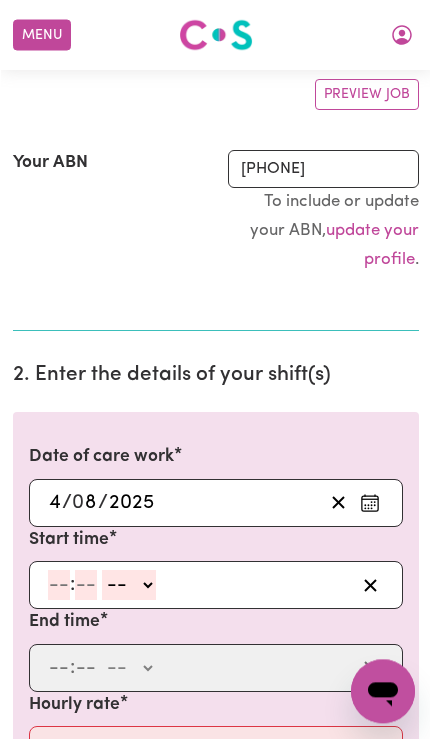 scroll, scrollTop: 321, scrollLeft: 0, axis: vertical 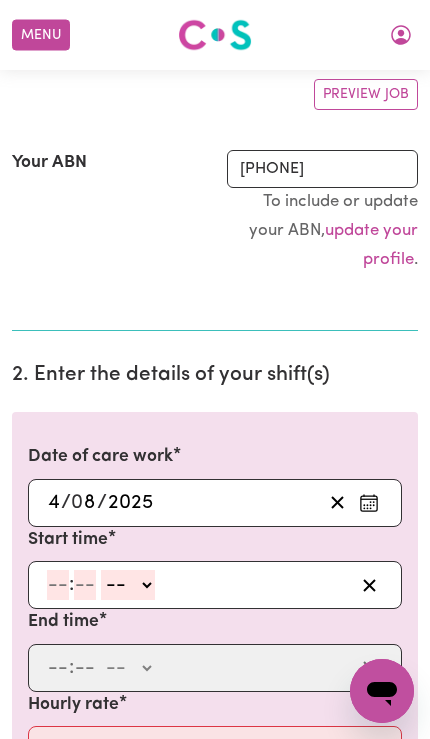 click 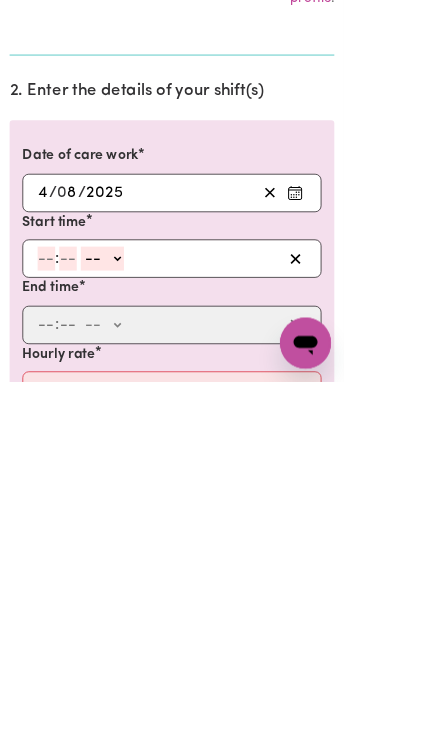 type on "3" 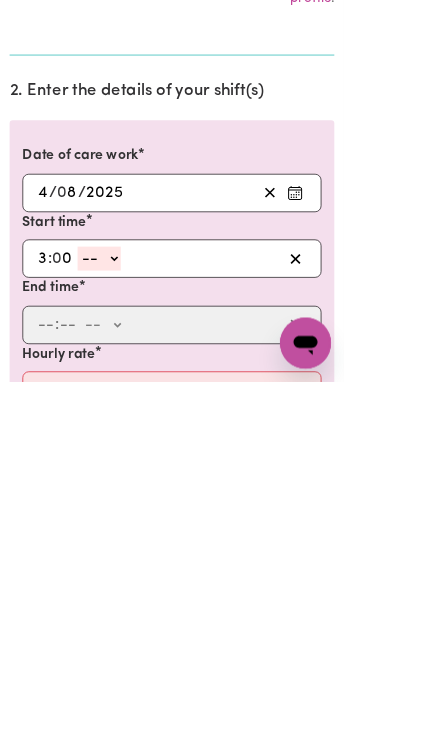 type on "0" 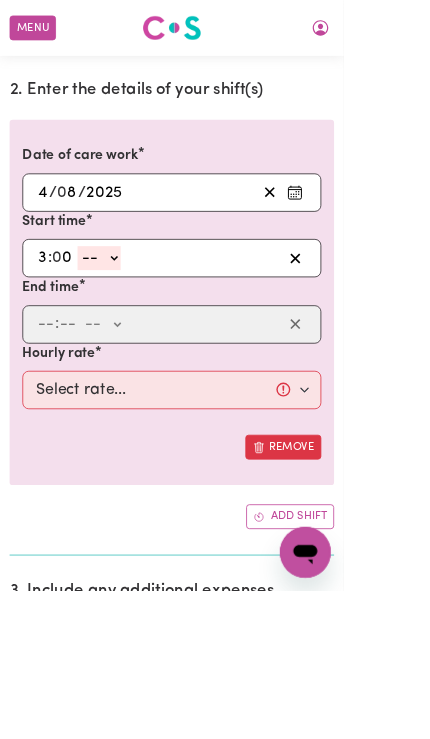 select on "pm" 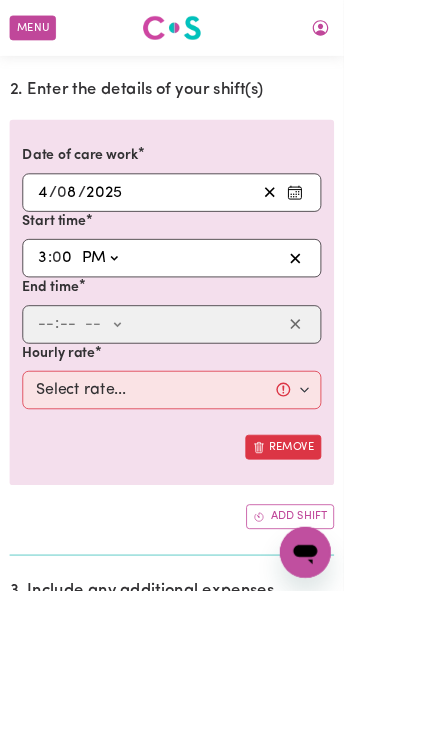type on "15:00" 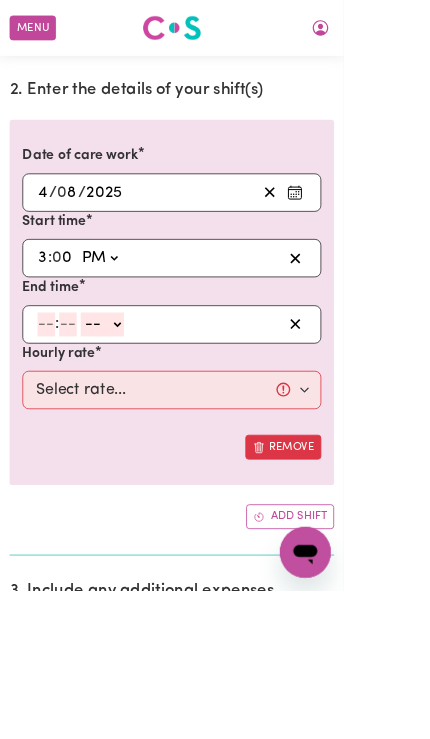 click 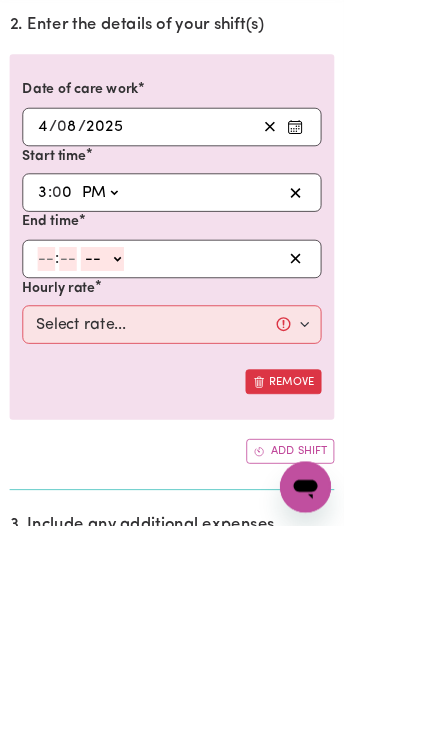 type on "8" 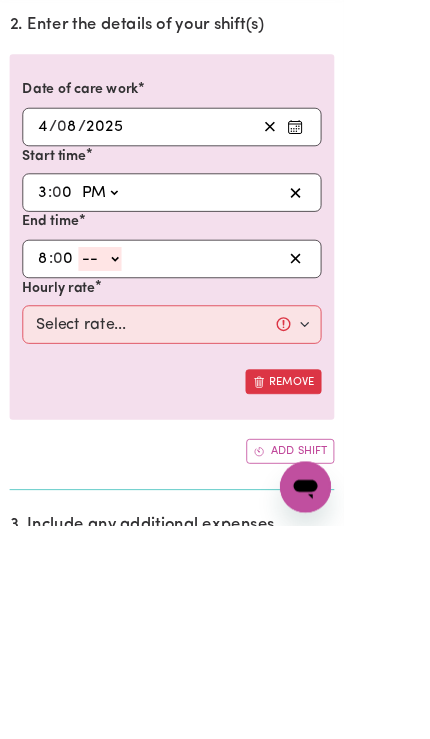 type on "0" 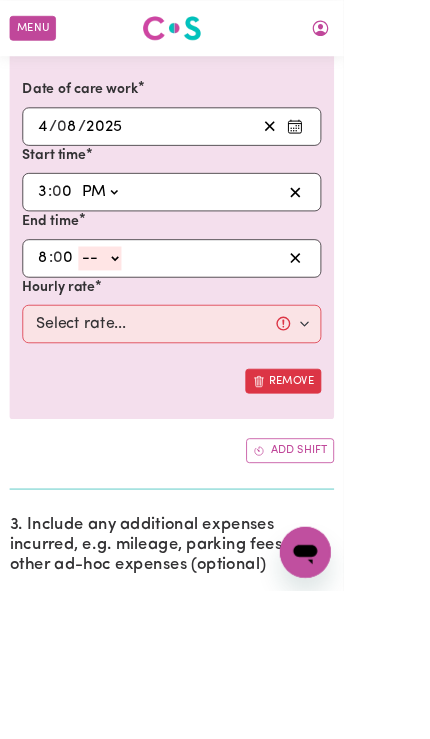 select on "pm" 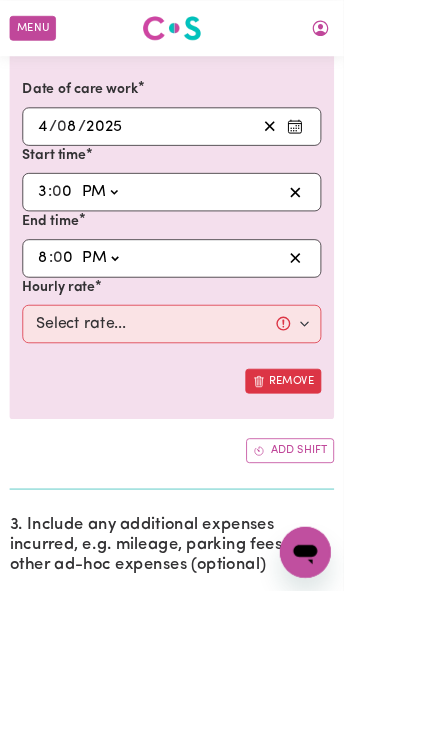 type on "20:00" 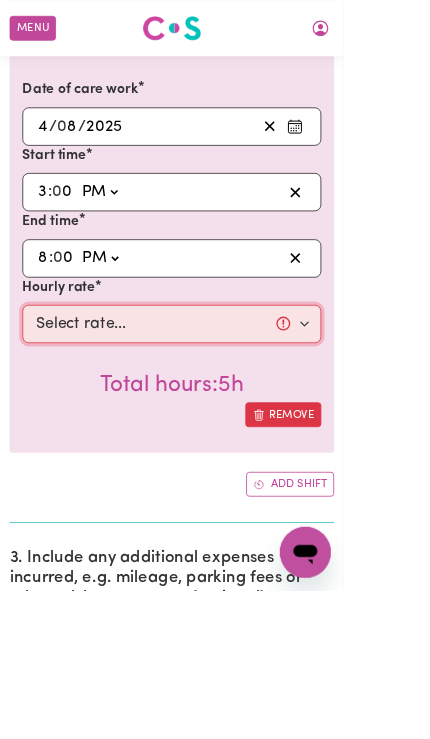 click on "Select rate... $57.17 (Weekday) $77.96 (Saturday) $129.94 (Public Holiday) $62.37 (Evening Care) $62.37 (Overnight)" at bounding box center (215, 406) 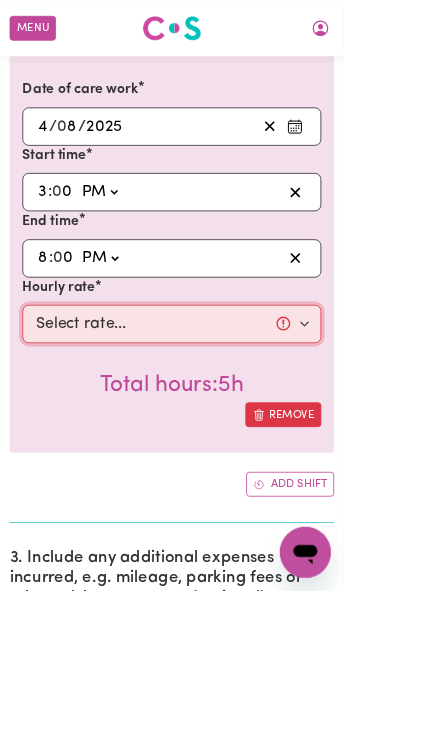 select on "57.17-Weekday" 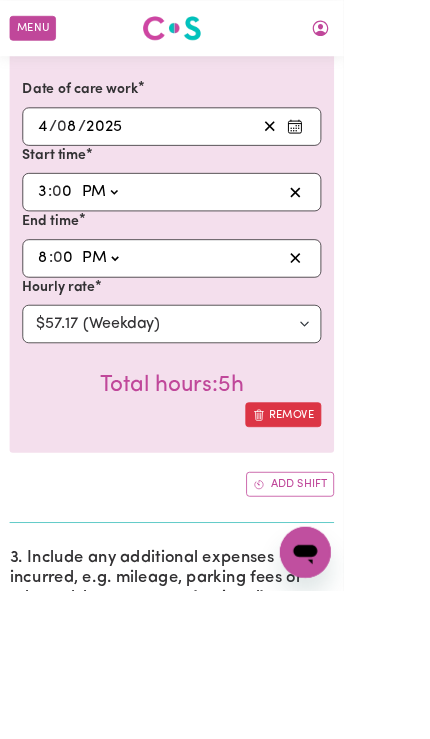 click on "Add shift" at bounding box center (363, 606) 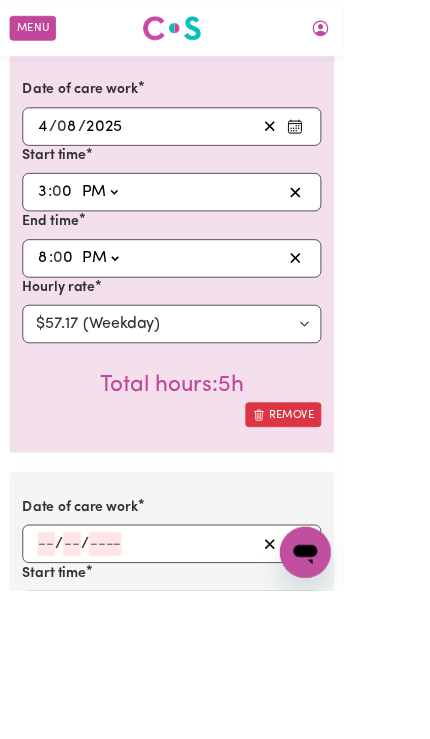 click at bounding box center (369, 681) 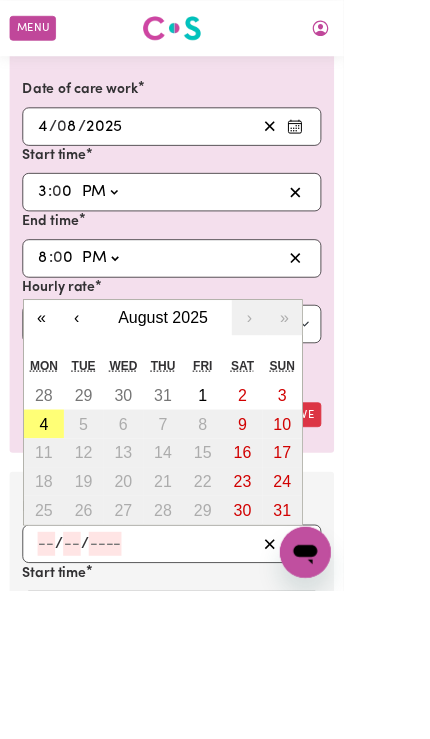 click on "4" at bounding box center (55, 531) 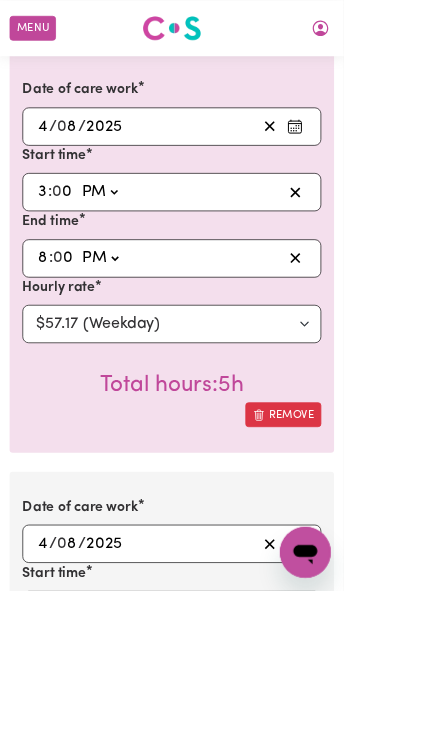click 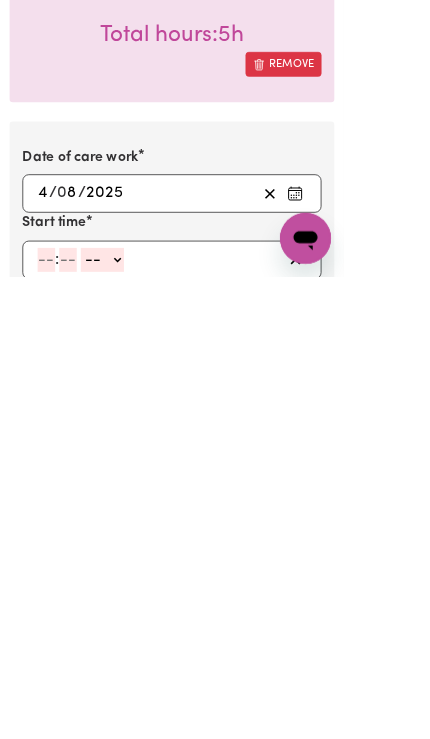 type on "8" 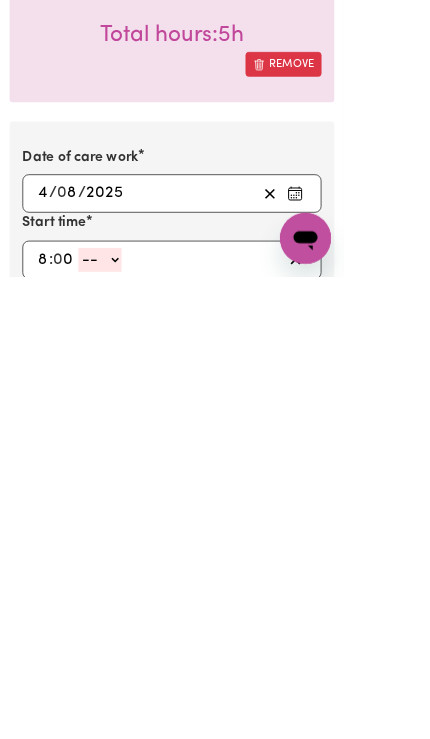 type on "0" 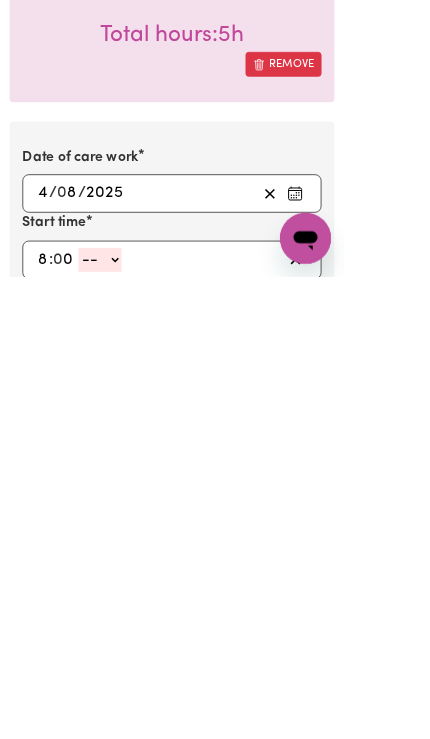click on "-- AM PM" 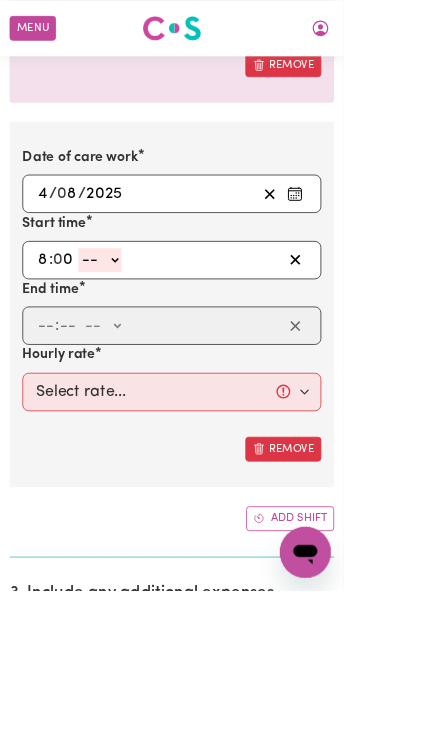select on "pm" 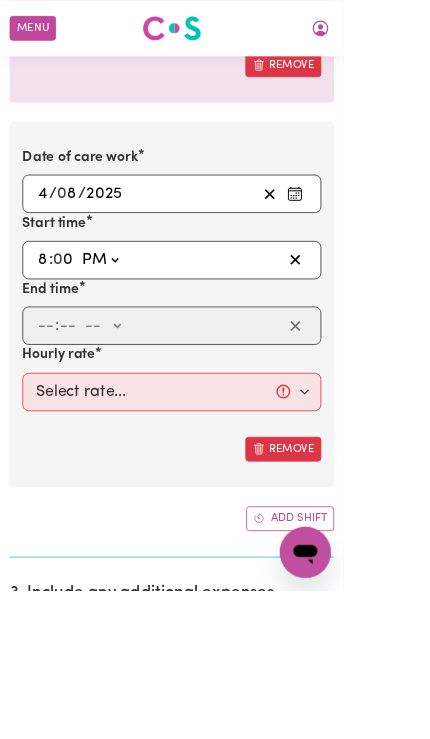 type on "20:00" 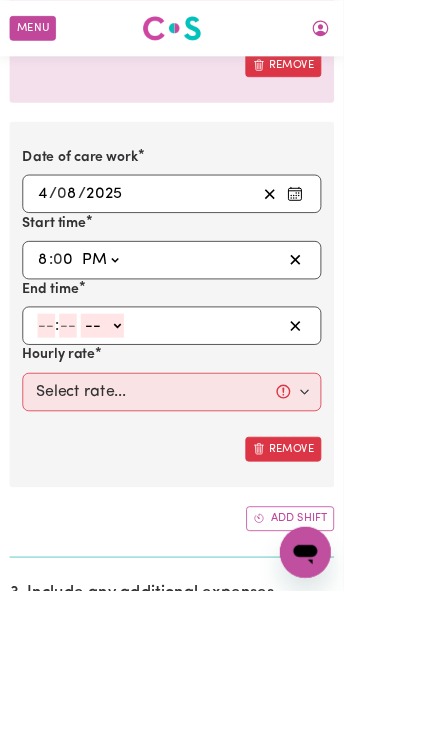 click 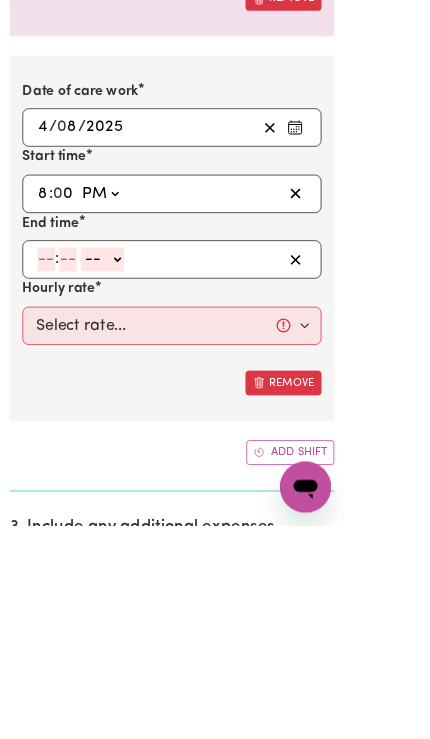 type on "9" 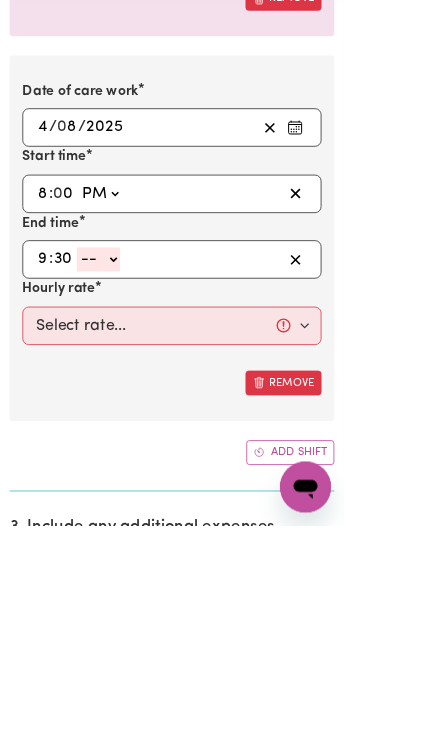 type on "30" 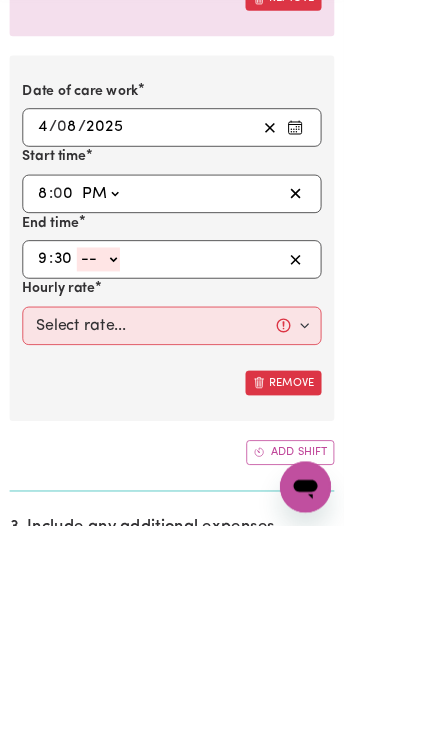 click on "-- AM PM" 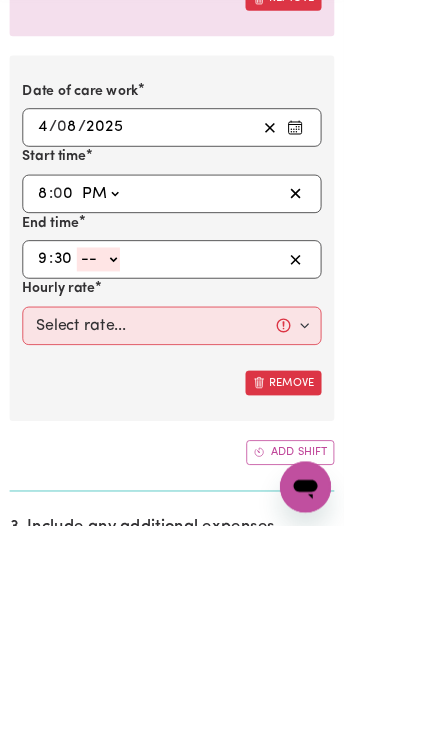 scroll, scrollTop: 1186, scrollLeft: 0, axis: vertical 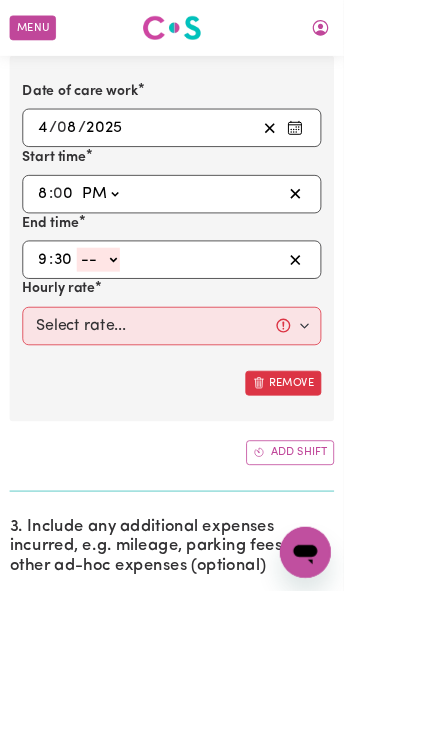 select on "pm" 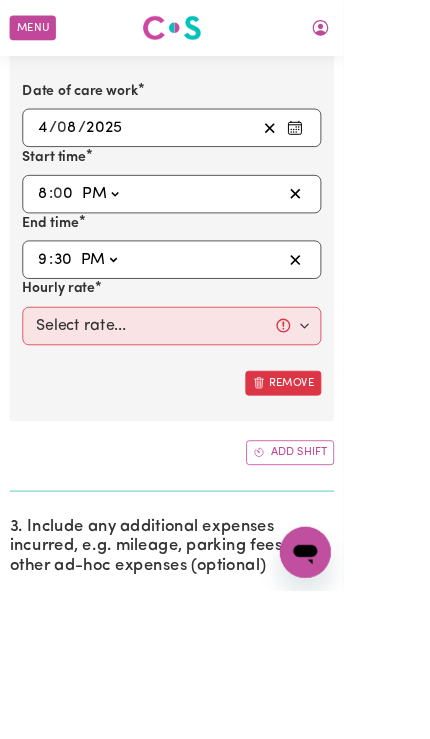 type on "21:30" 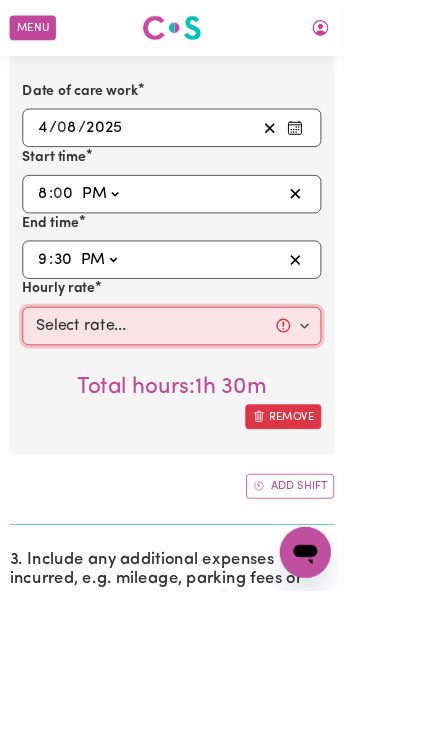 click on "Select rate... $57.17 (Weekday) $77.96 (Saturday) $129.94 (Public Holiday) $62.37 (Evening Care) $62.37 (Overnight)" at bounding box center (215, 408) 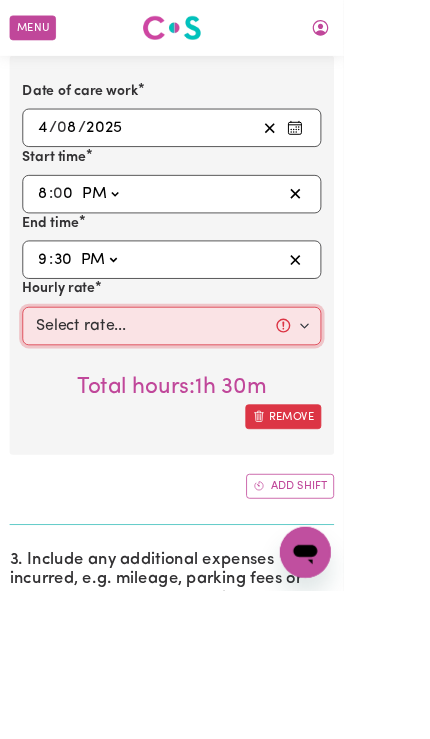 select on "62.37-EveningCare" 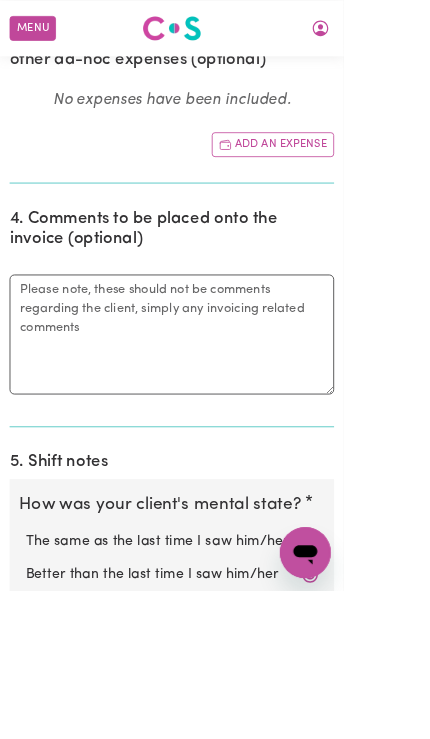 scroll, scrollTop: 1861, scrollLeft: 0, axis: vertical 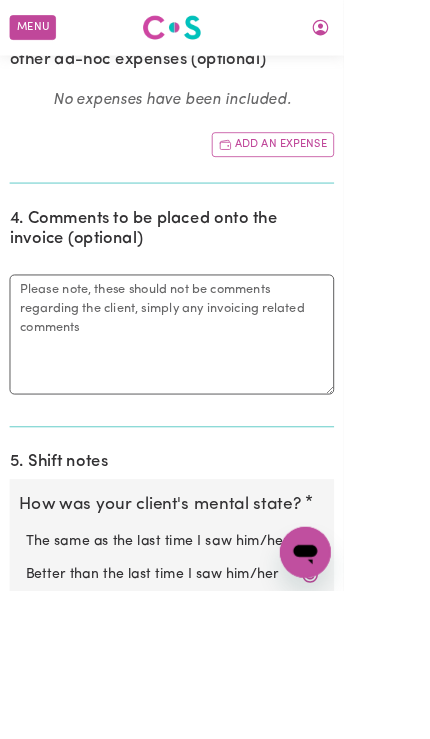 click on "Not applicable" at bounding box center [215, 804] 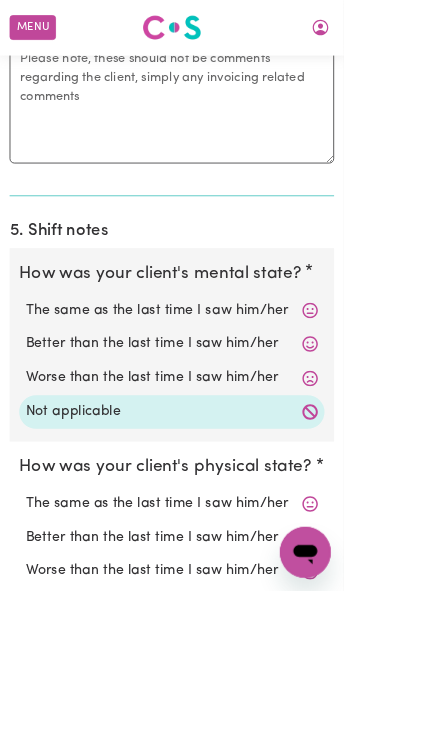 scroll, scrollTop: 2227, scrollLeft: 0, axis: vertical 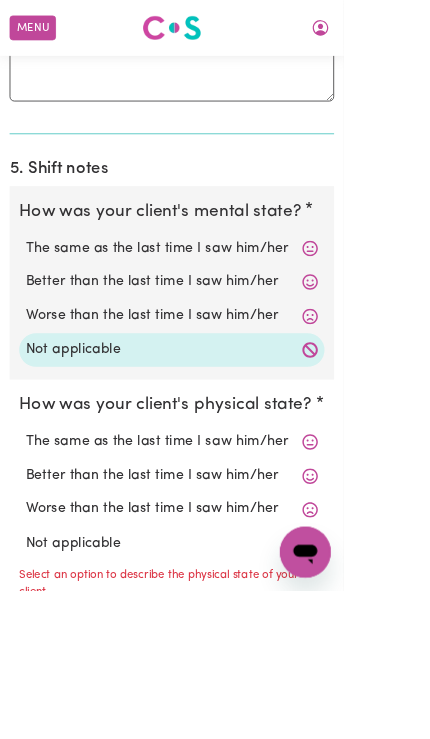 click on "Not applicable" at bounding box center (215, 680) 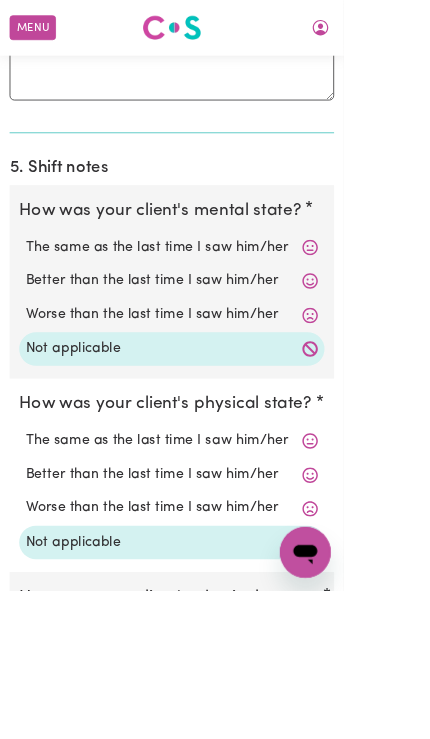 click on "Not applicable" at bounding box center (215, 953) 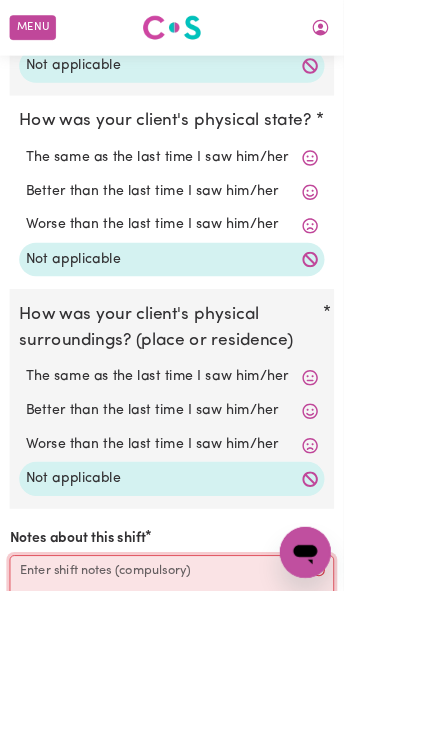 click on "Notes about this shift" at bounding box center (215, 770) 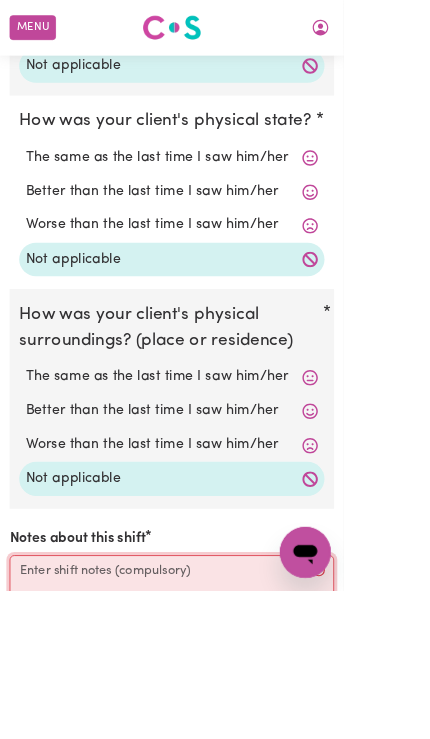 scroll, scrollTop: 2739, scrollLeft: 0, axis: vertical 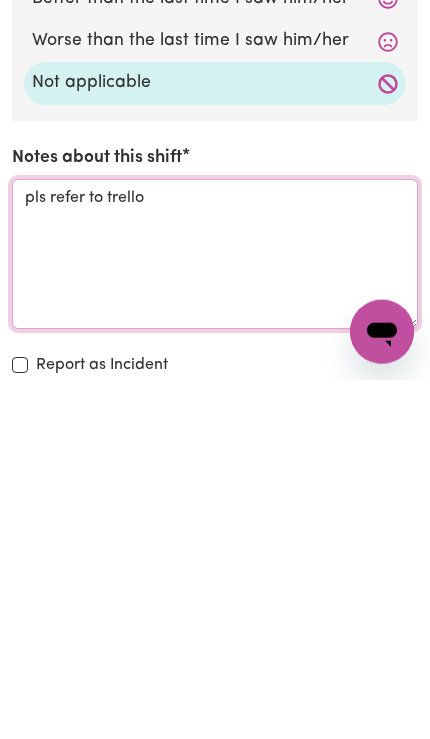 type on "pls refer to trello" 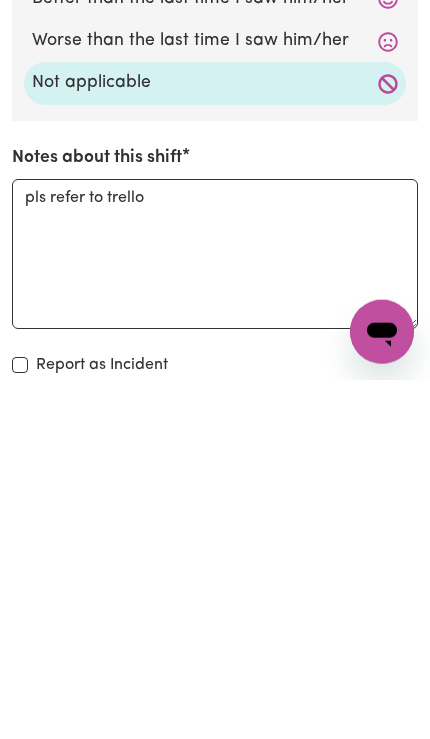 scroll, scrollTop: 3099, scrollLeft: 0, axis: vertical 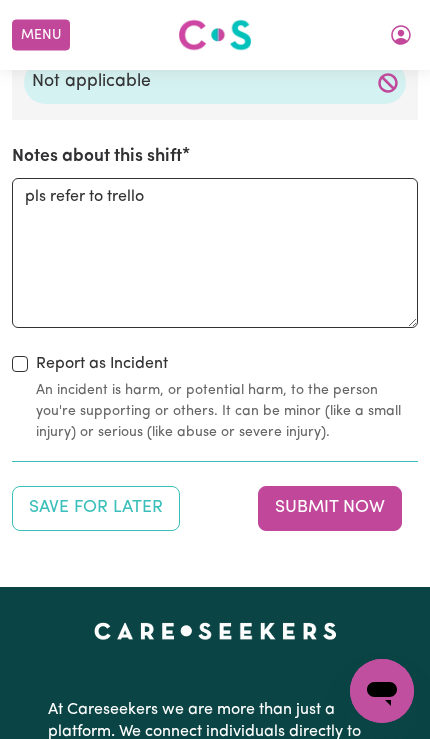 click on "Submit Now" at bounding box center [330, 508] 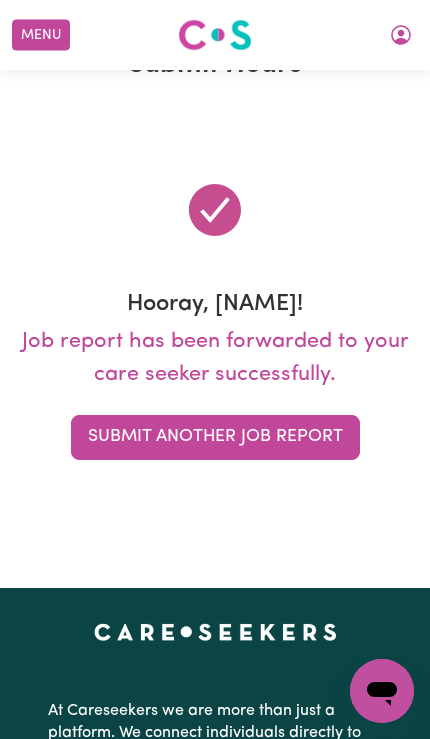 scroll, scrollTop: 0, scrollLeft: 0, axis: both 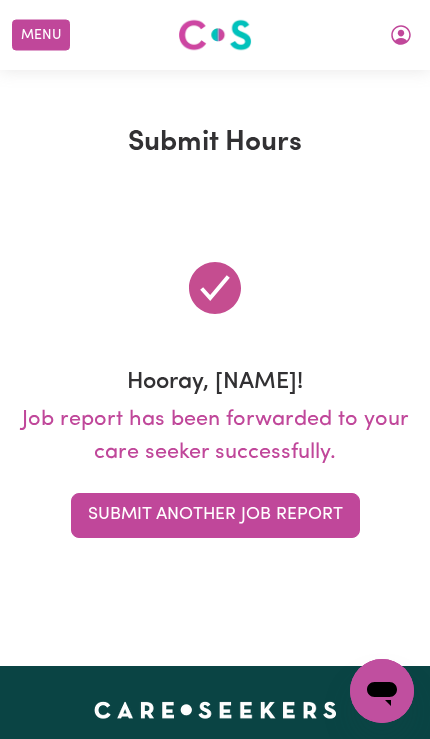 click at bounding box center [401, 35] 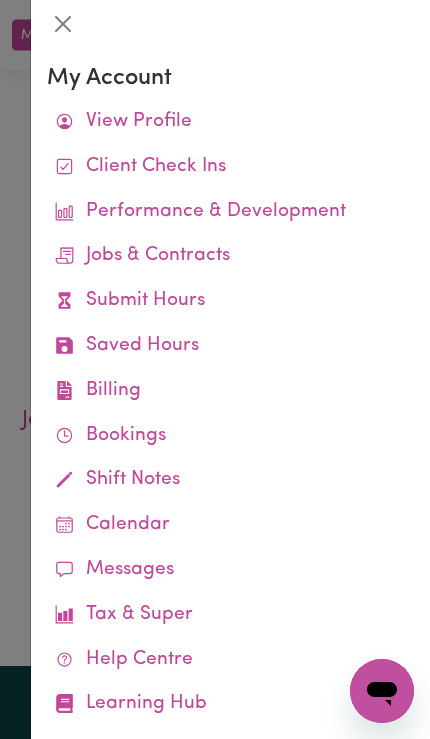 click on "Jobs & Contracts" at bounding box center [230, 256] 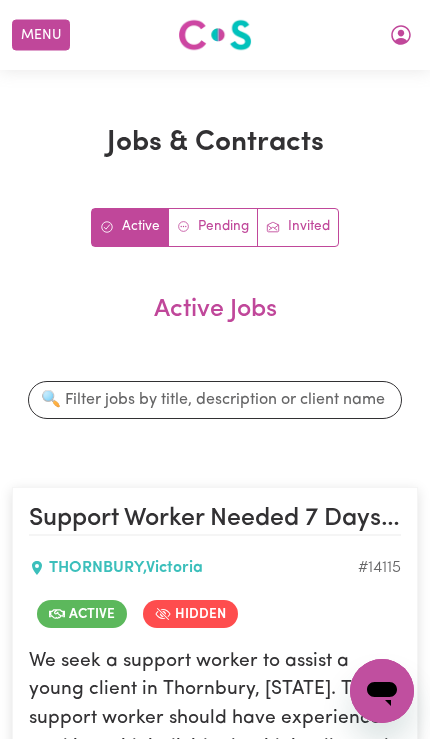click 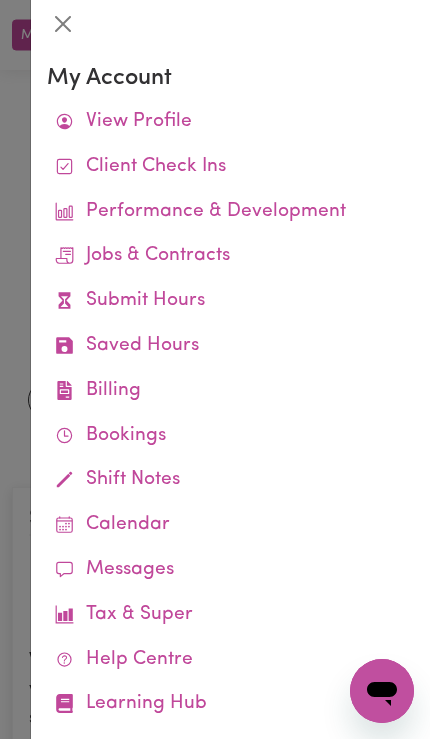click on "View Profile" at bounding box center [230, 122] 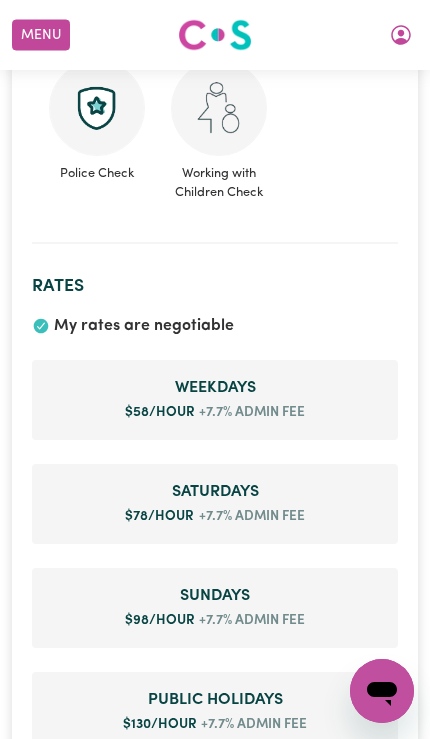 scroll, scrollTop: 1590, scrollLeft: 0, axis: vertical 